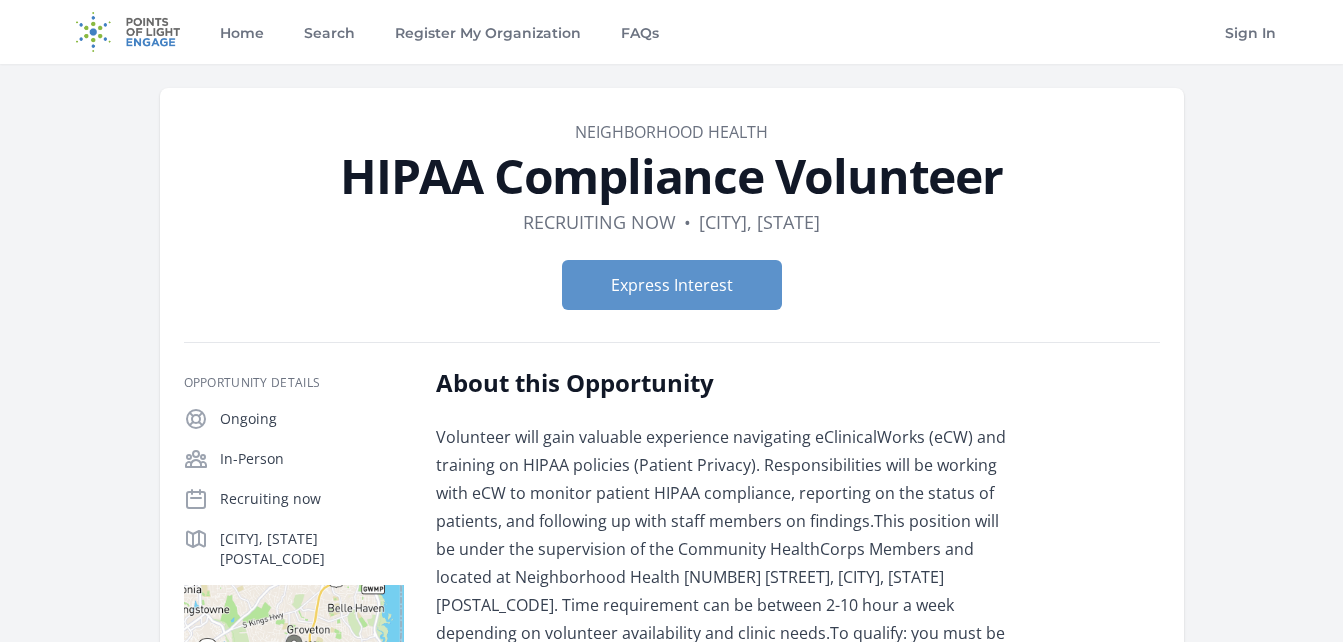 scroll, scrollTop: 0, scrollLeft: 0, axis: both 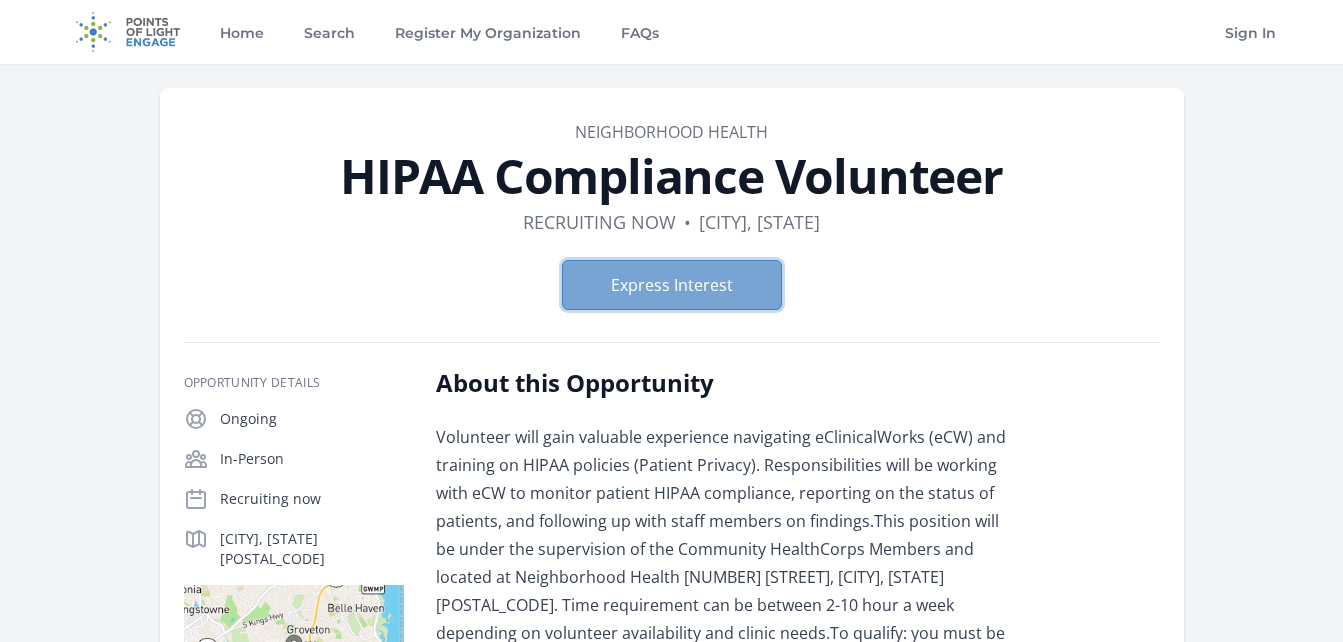 click on "Express Interest" at bounding box center (672, 285) 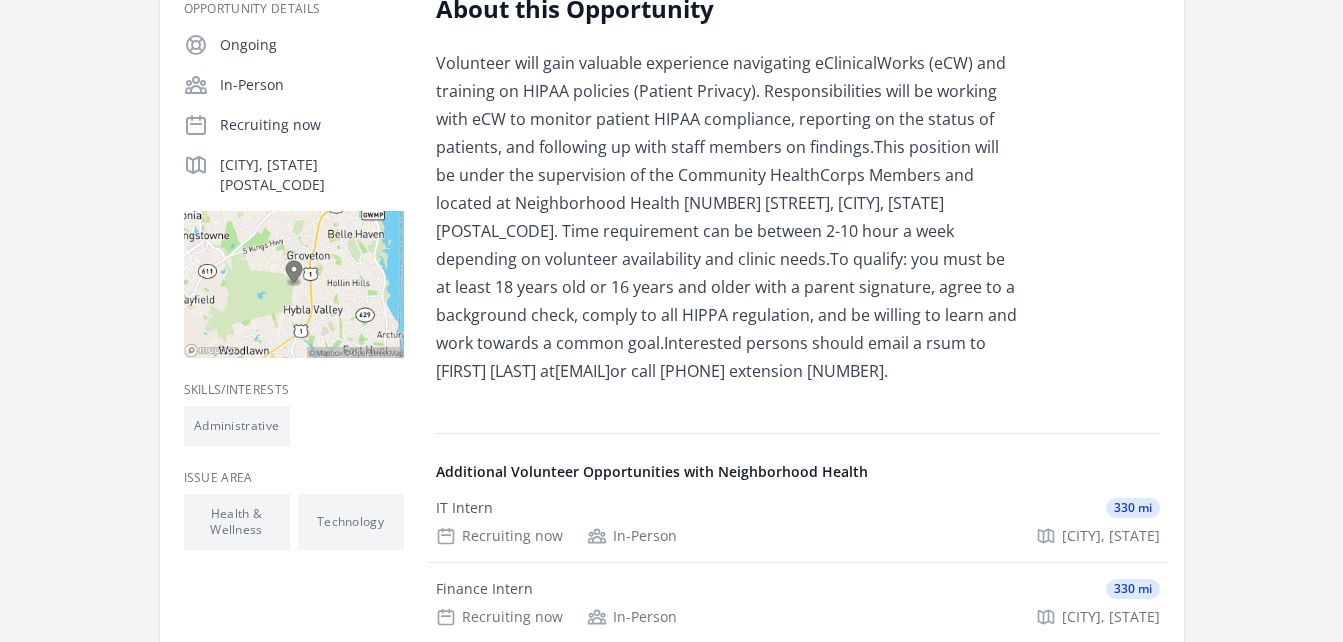 scroll, scrollTop: 0, scrollLeft: 0, axis: both 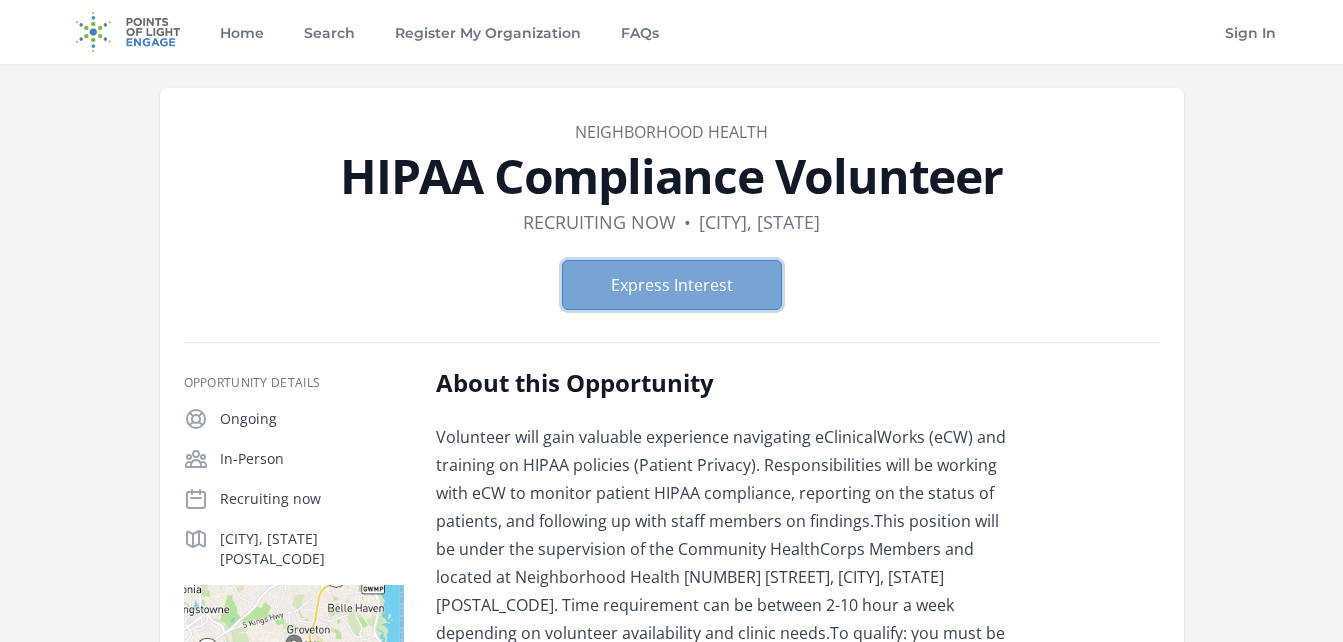 click on "Express Interest" at bounding box center (672, 285) 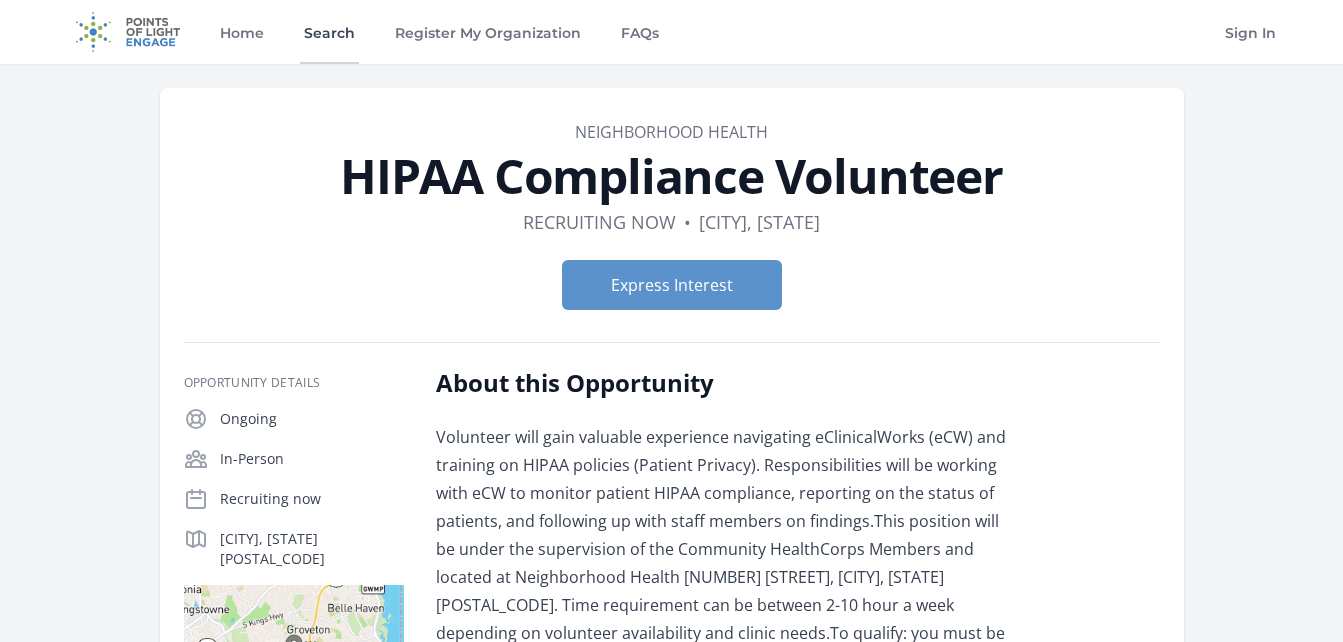 click on "Search" at bounding box center (329, 32) 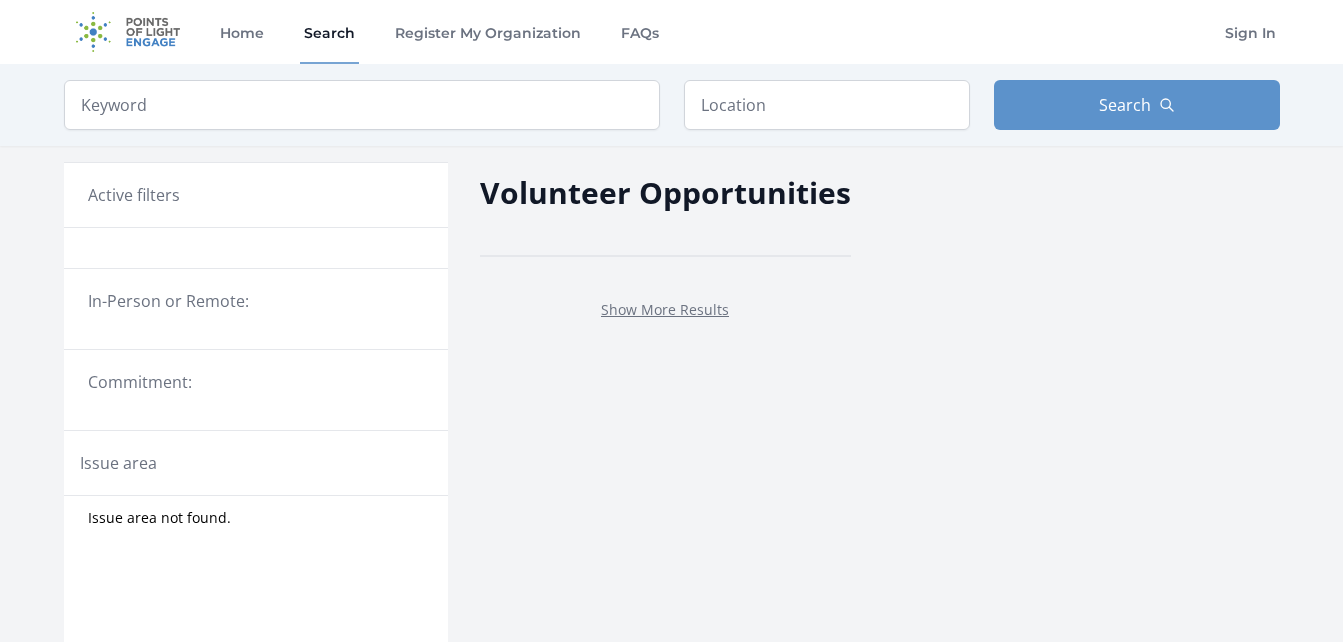 scroll, scrollTop: 0, scrollLeft: 0, axis: both 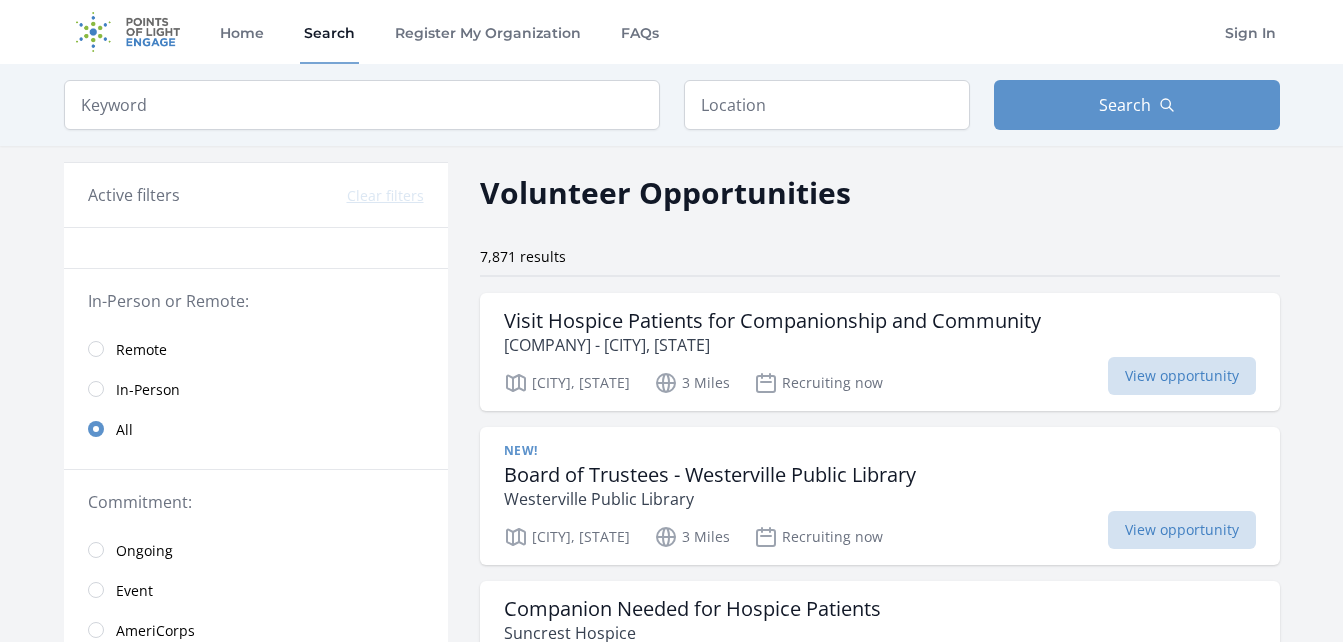 click on "Remote" at bounding box center (141, 350) 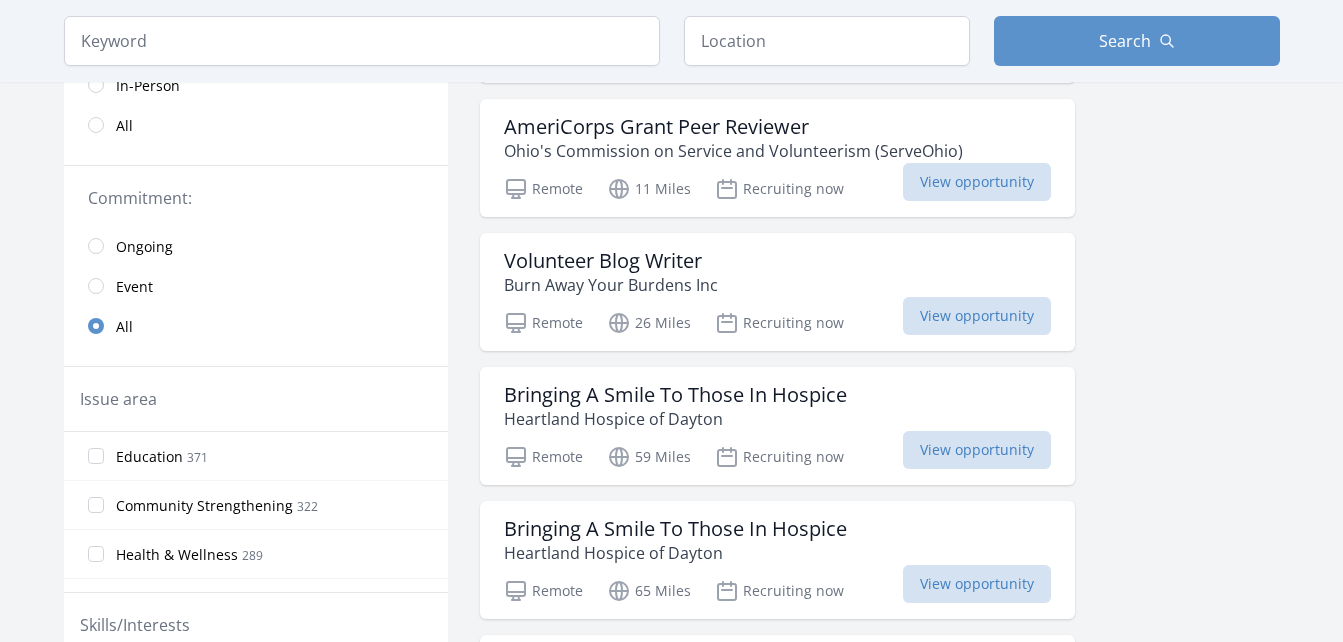 scroll, scrollTop: 330, scrollLeft: 0, axis: vertical 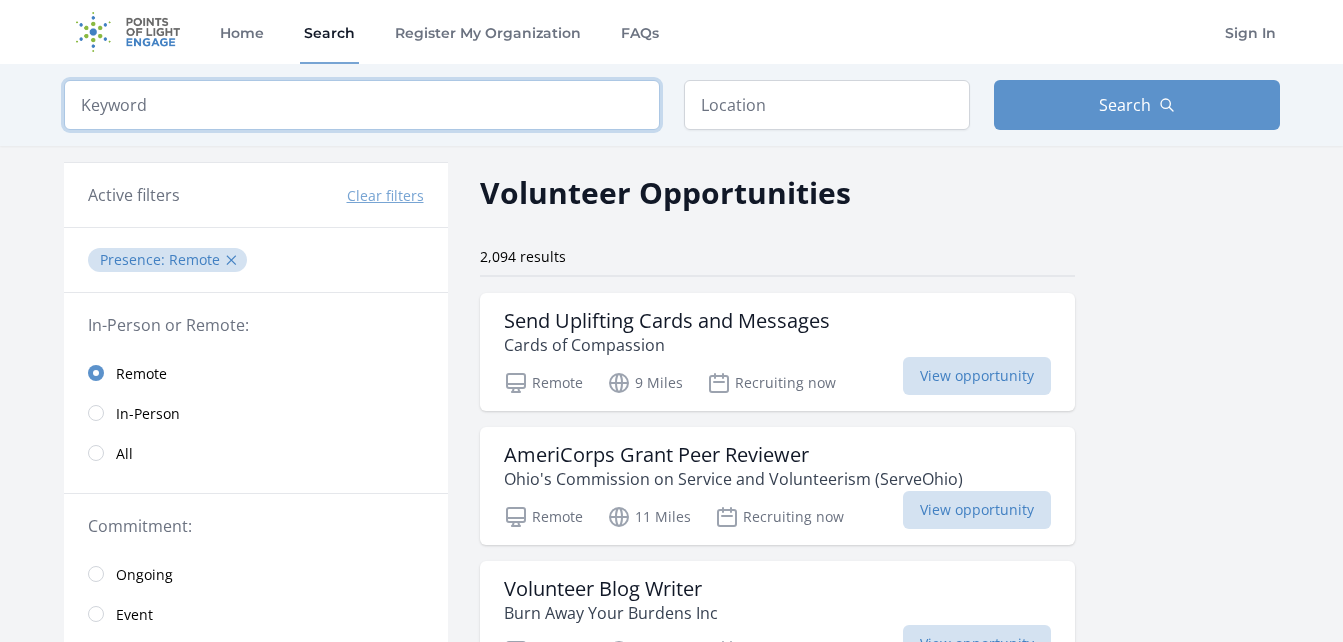 click at bounding box center [362, 105] 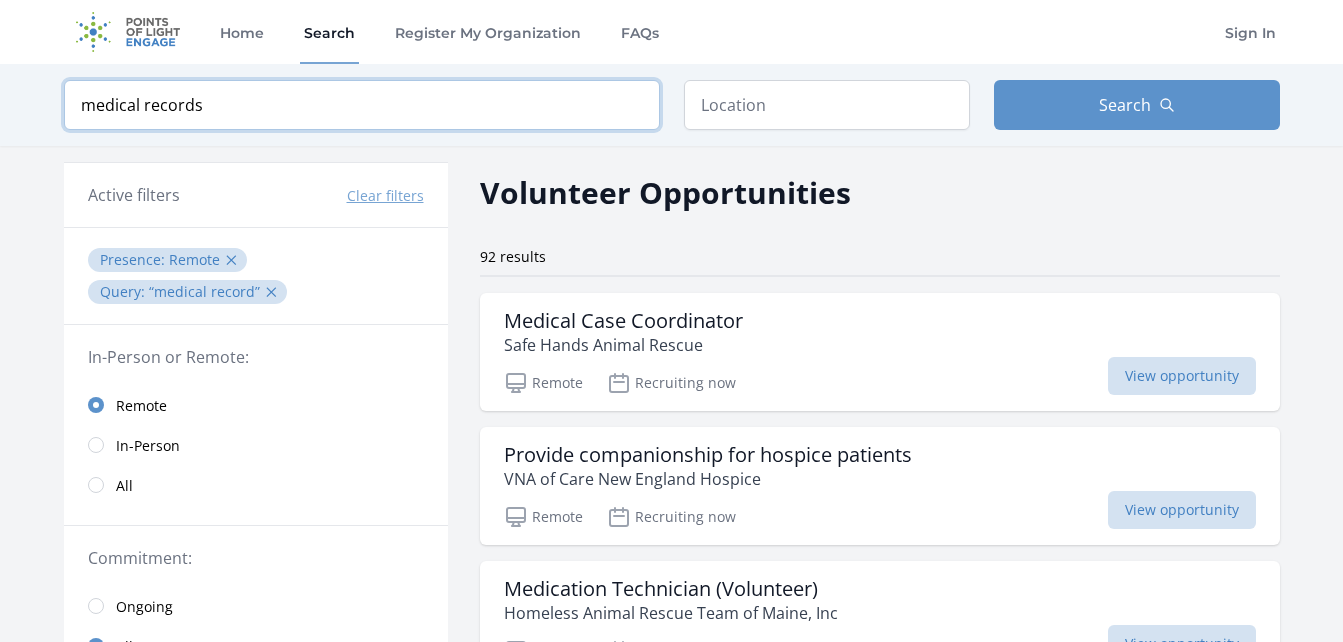 click at bounding box center (0, 0) 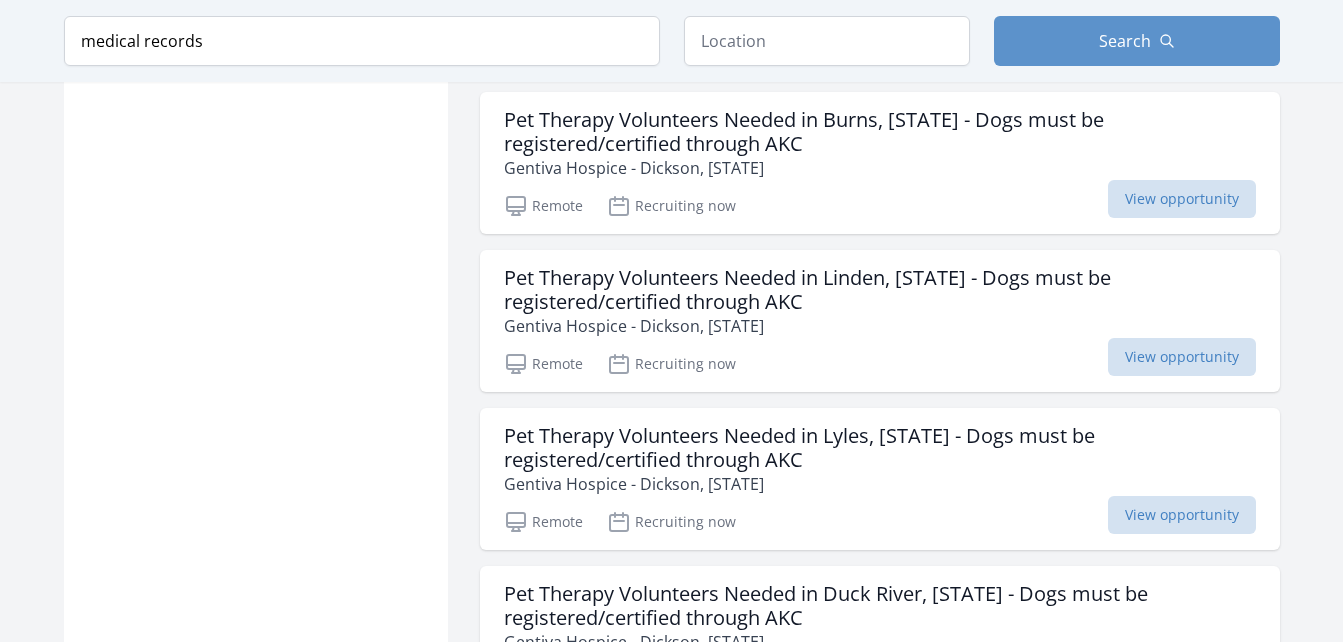scroll, scrollTop: 2388, scrollLeft: 0, axis: vertical 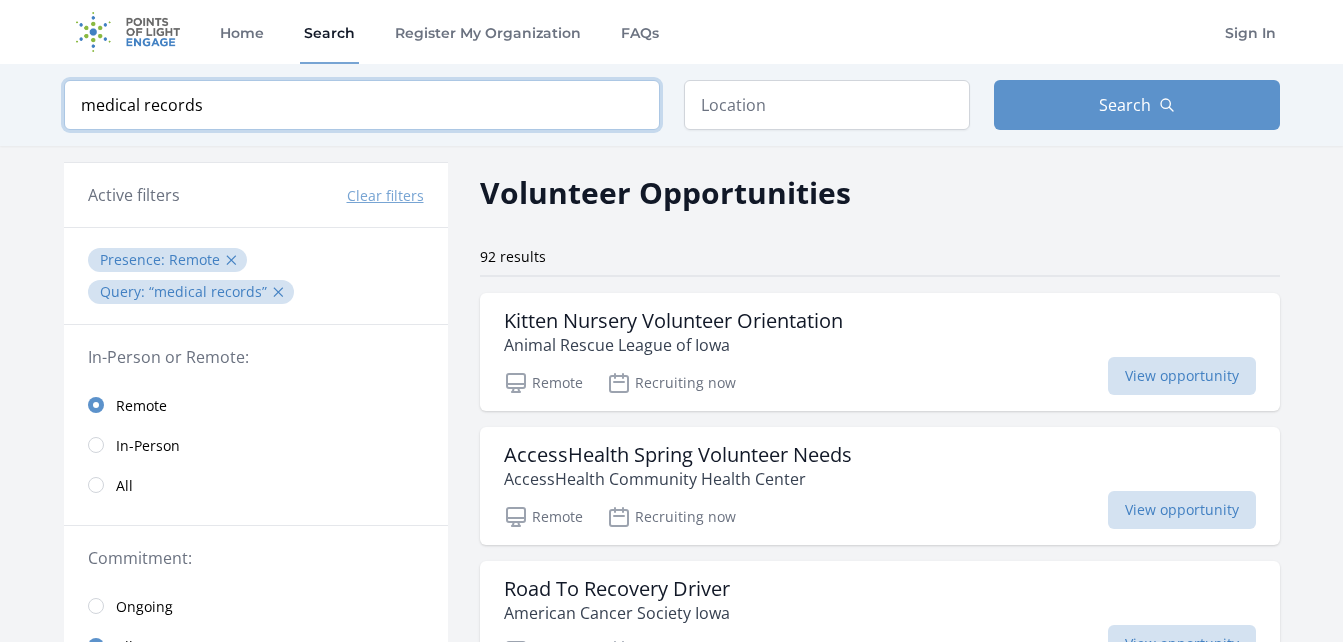 click on "medical records" at bounding box center (362, 105) 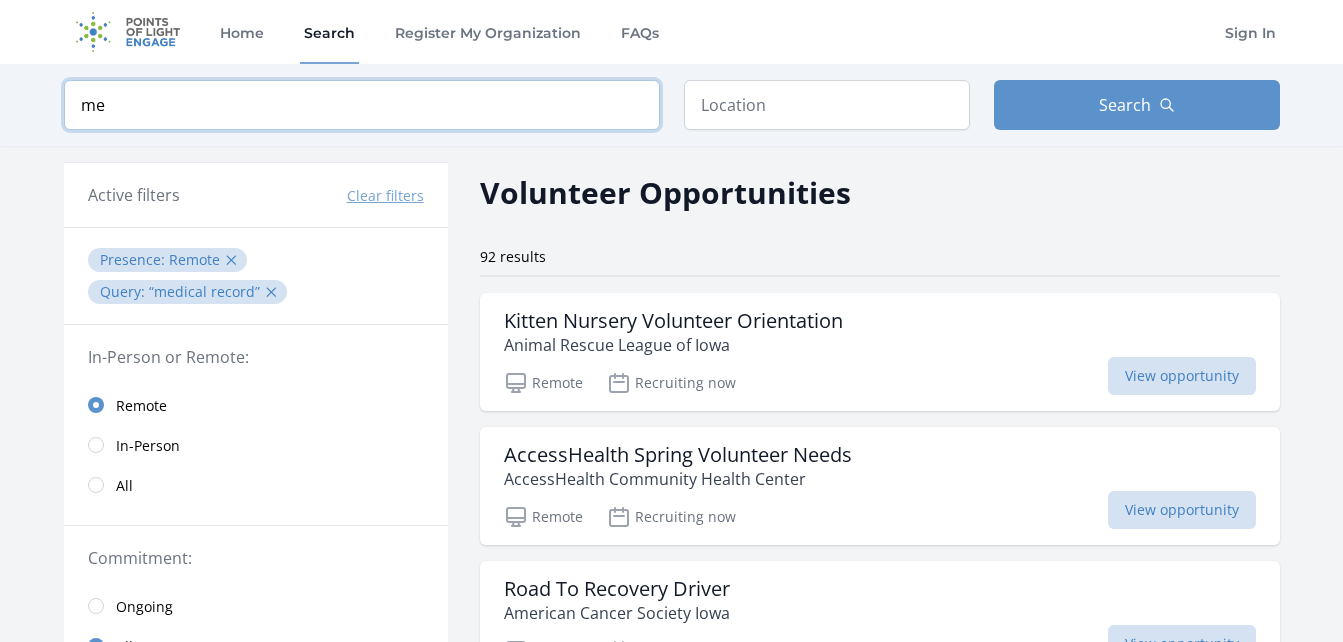 type on "m" 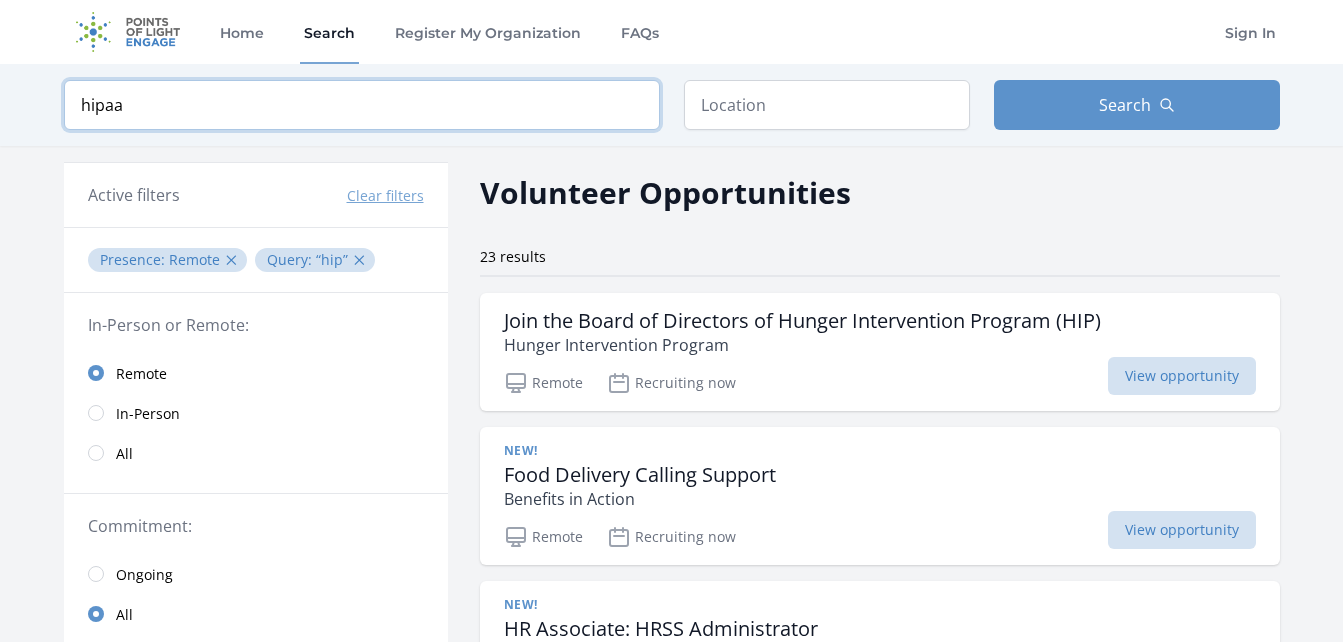 type on "hipaa" 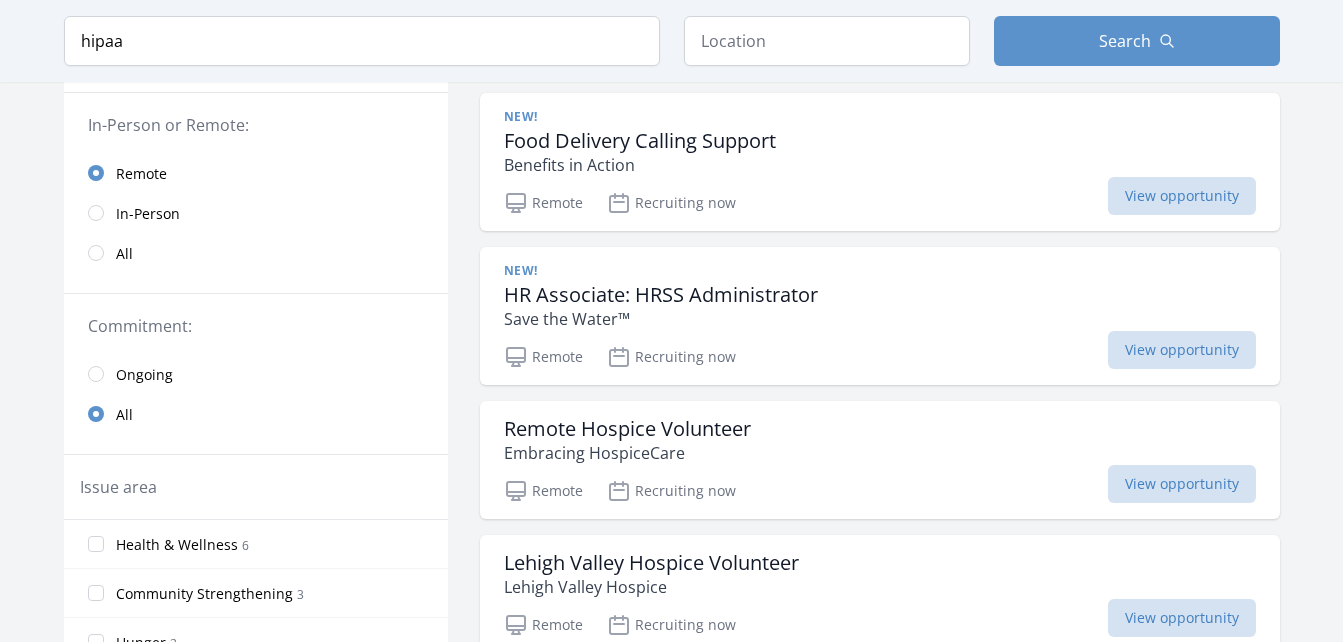 scroll, scrollTop: 0, scrollLeft: 0, axis: both 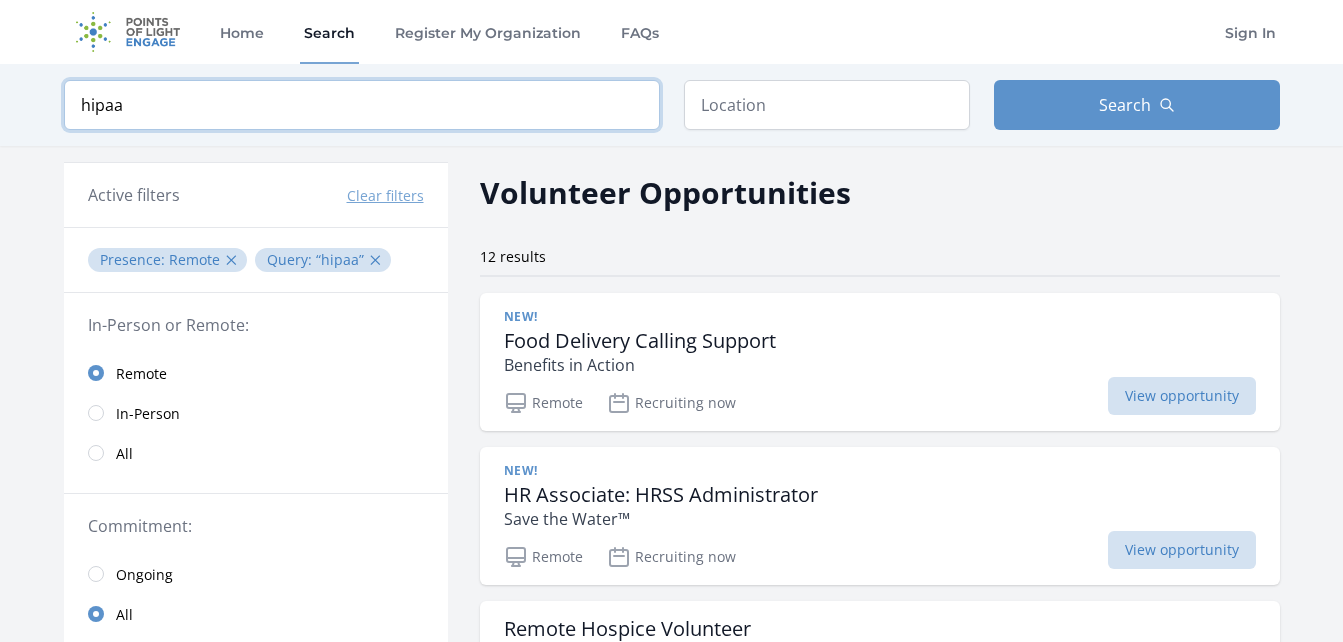 drag, startPoint x: 159, startPoint y: 107, endPoint x: 0, endPoint y: 104, distance: 159.0283 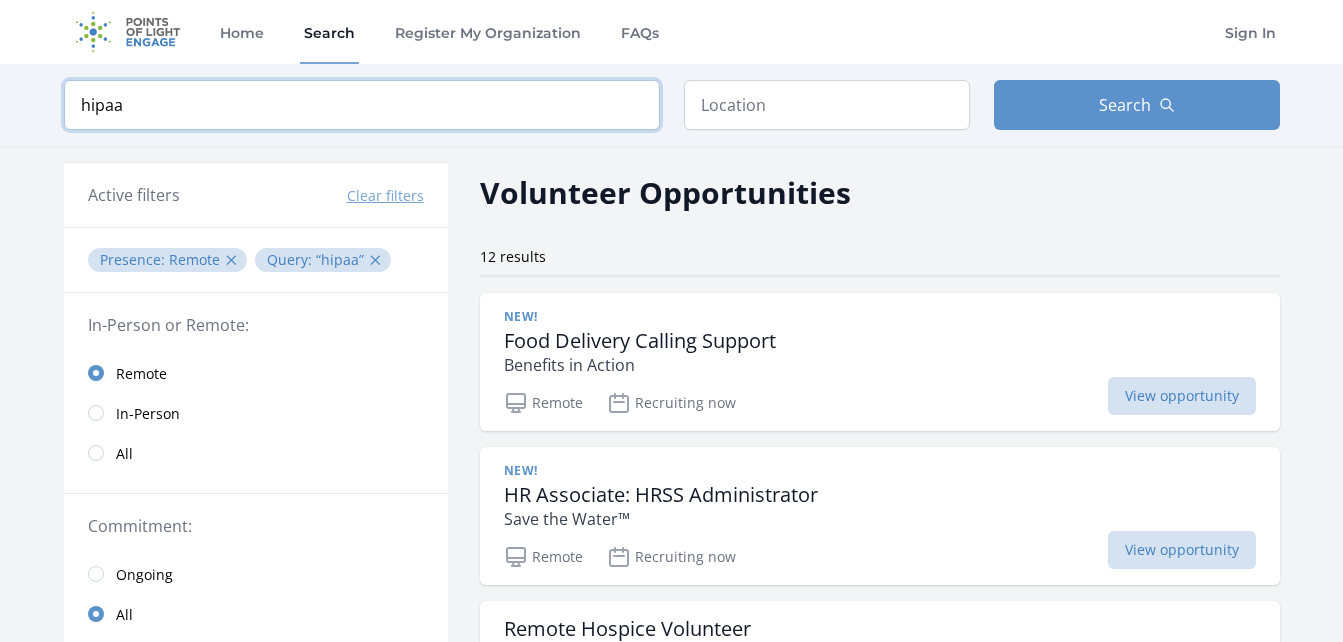 click on "Home
Search
Register My Organization
FAQs
Sign In
Home" at bounding box center [671, 1203] 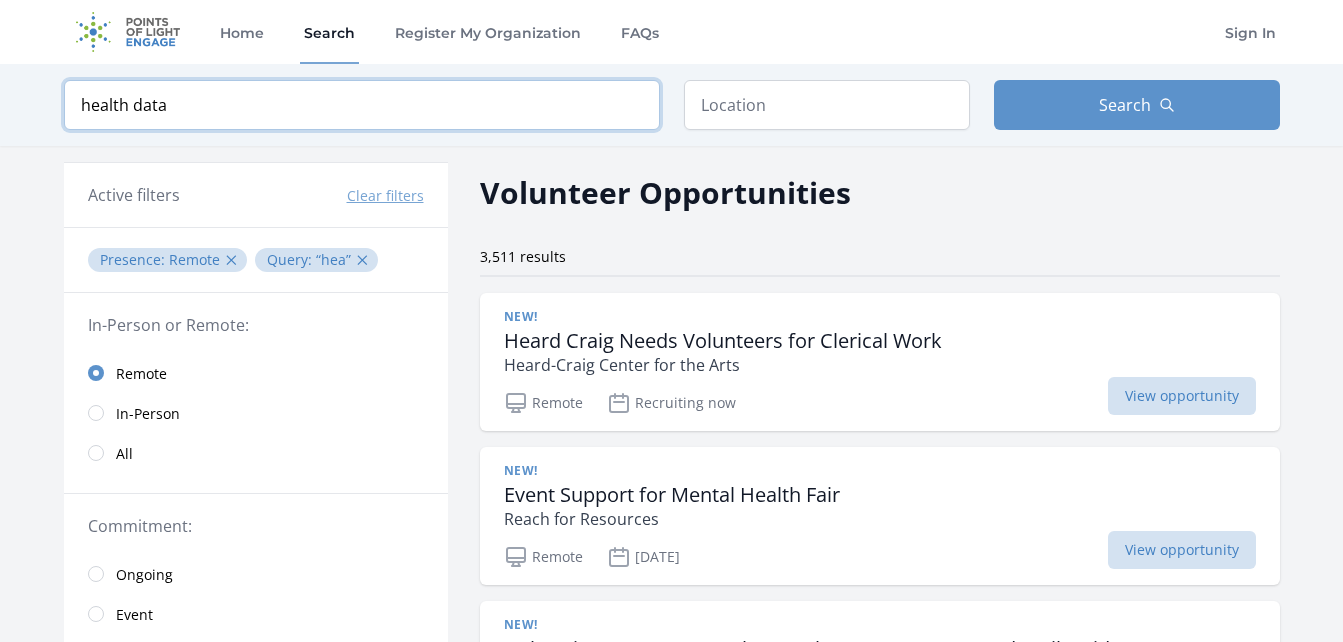 type on "health data" 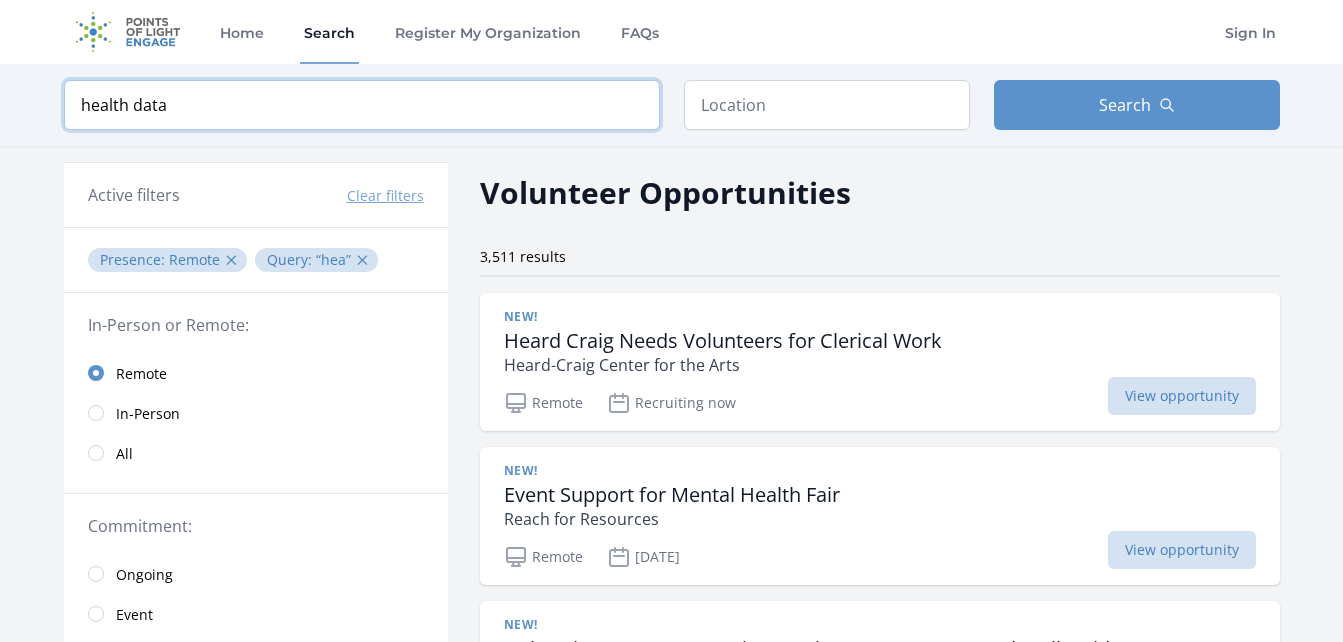 click at bounding box center [0, 0] 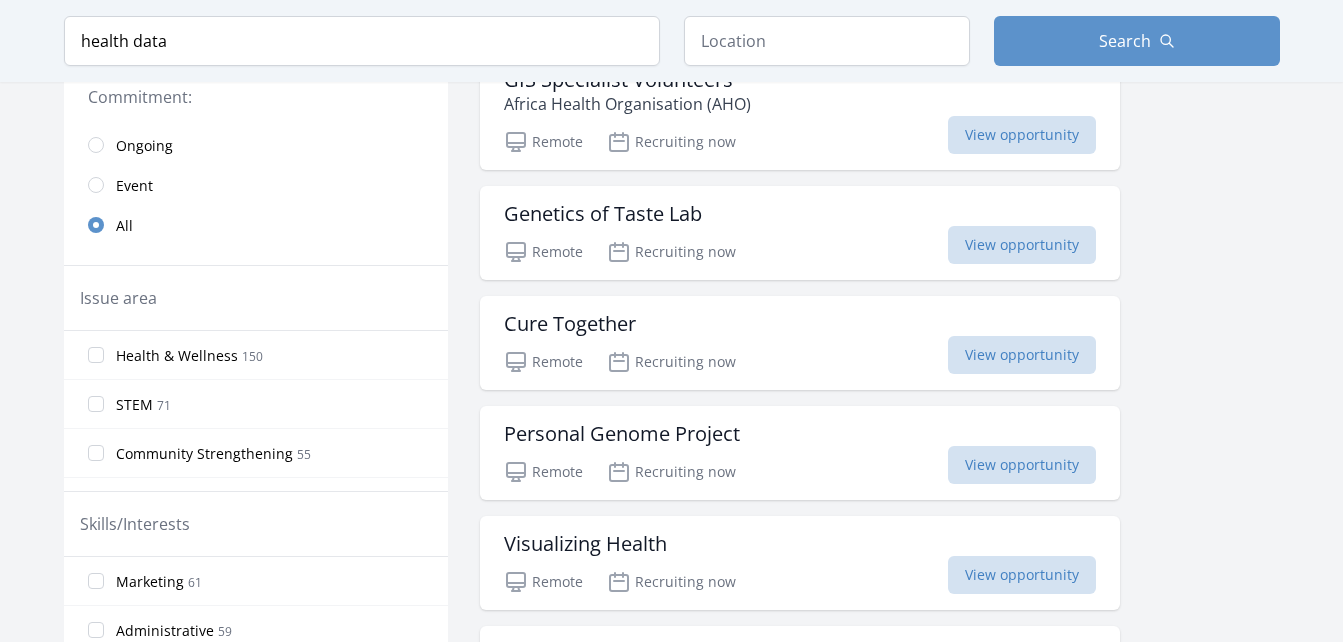 scroll, scrollTop: 463, scrollLeft: 0, axis: vertical 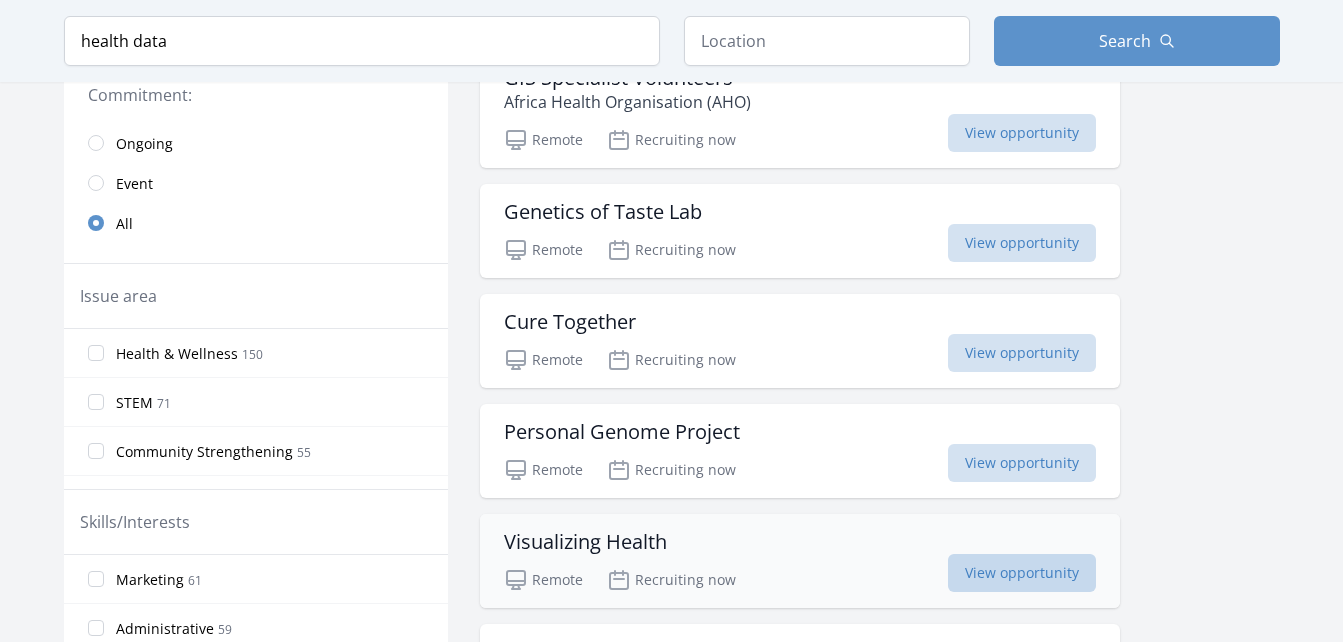 click on "View opportunity" at bounding box center (1022, 573) 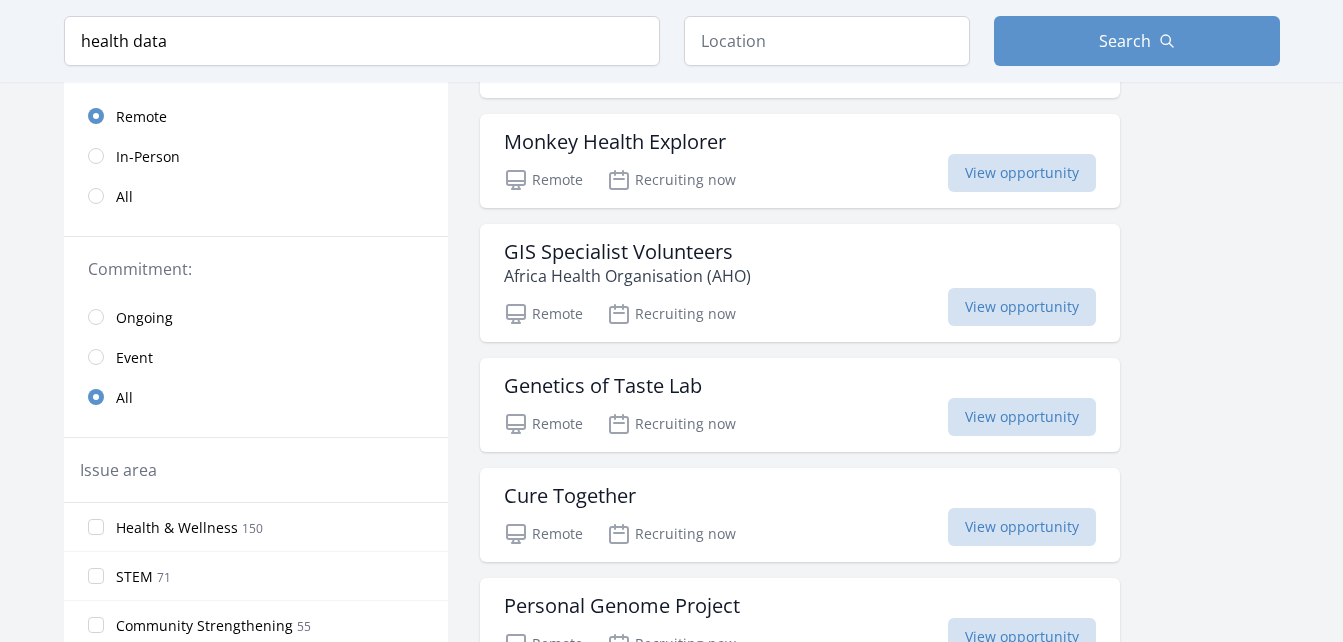 scroll, scrollTop: 288, scrollLeft: 0, axis: vertical 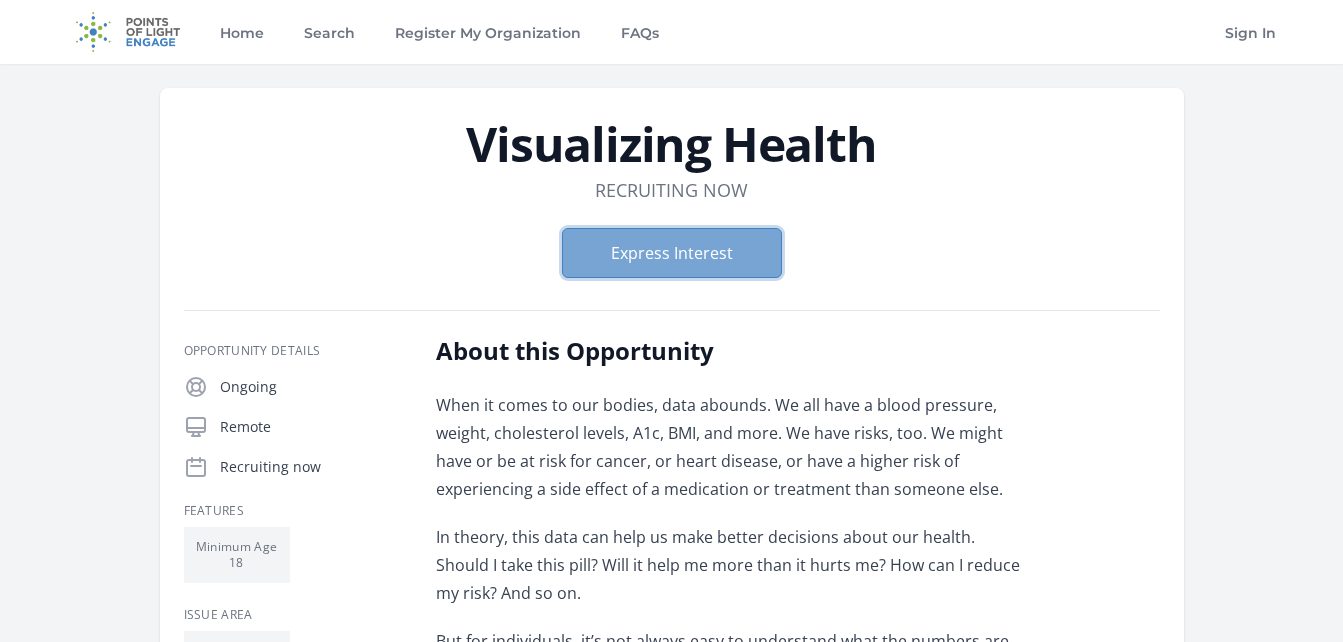 click on "Express Interest" at bounding box center (672, 253) 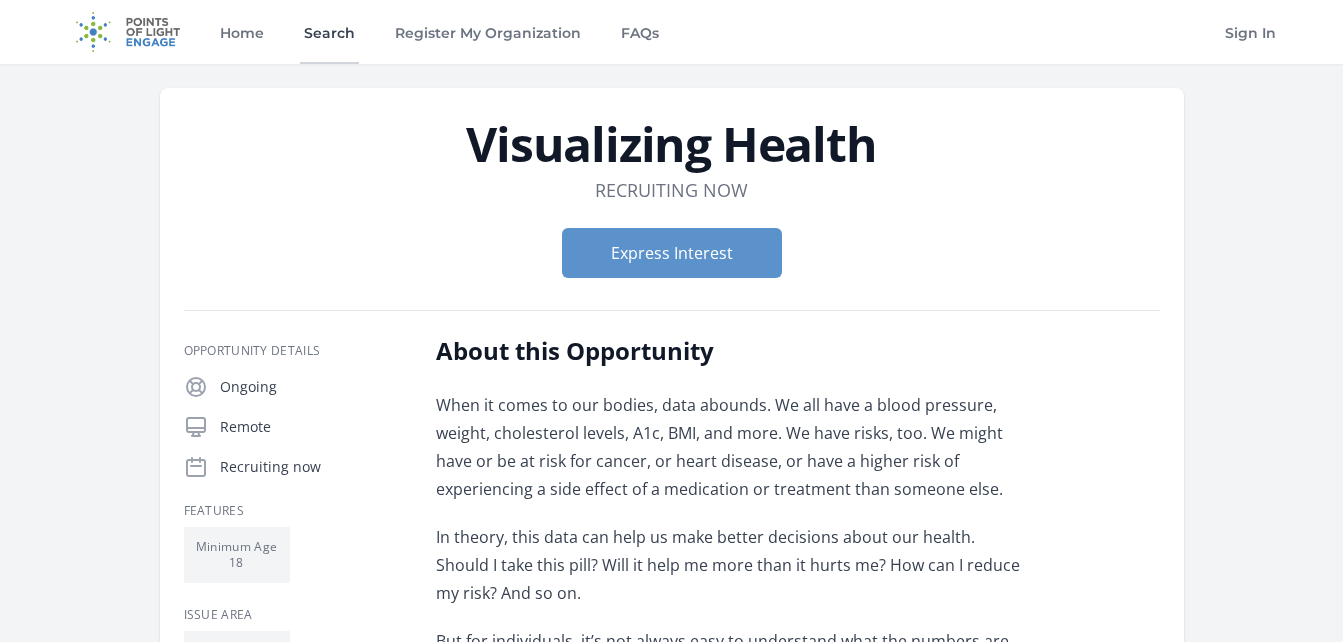 click on "Search" at bounding box center [329, 32] 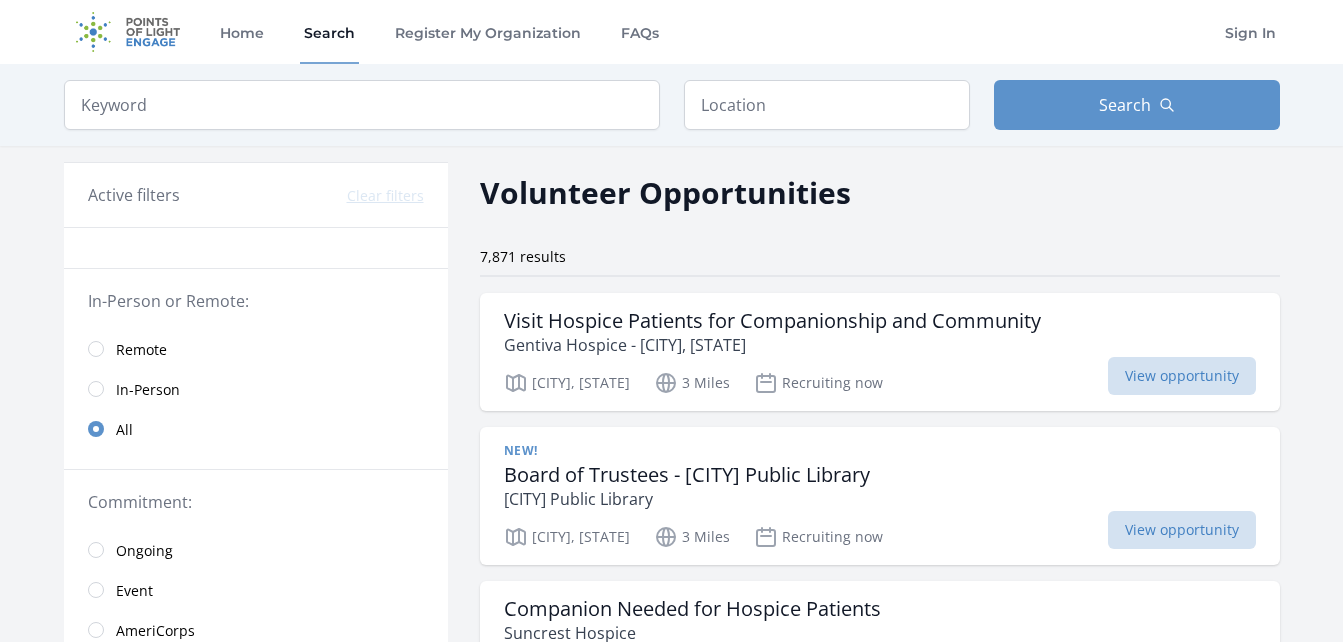 scroll, scrollTop: 0, scrollLeft: 0, axis: both 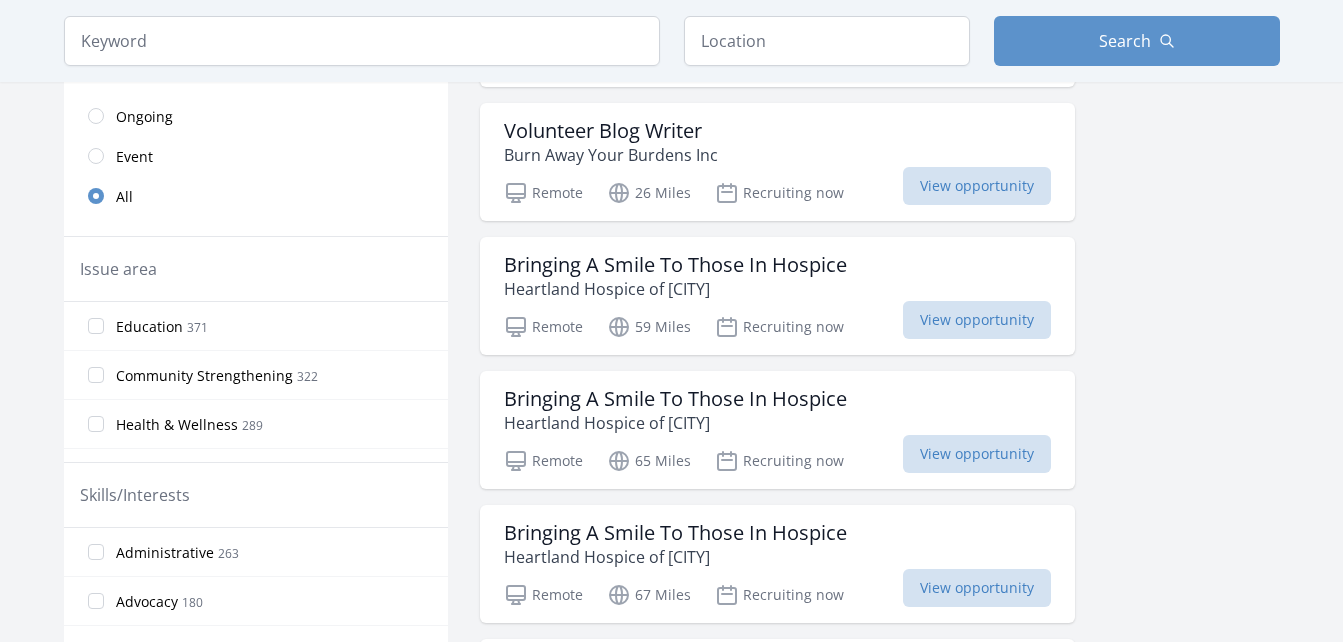 click on "Health & Wellness" at bounding box center (177, 425) 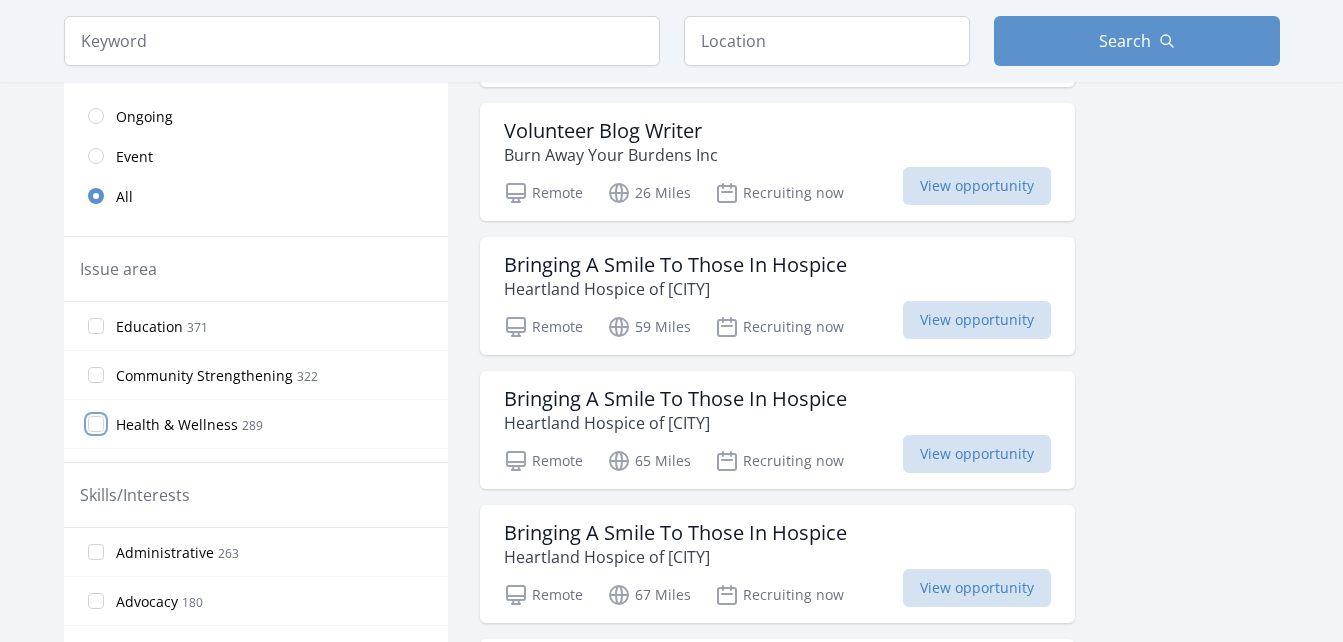 click on "Health & Wellness   289" at bounding box center (96, 424) 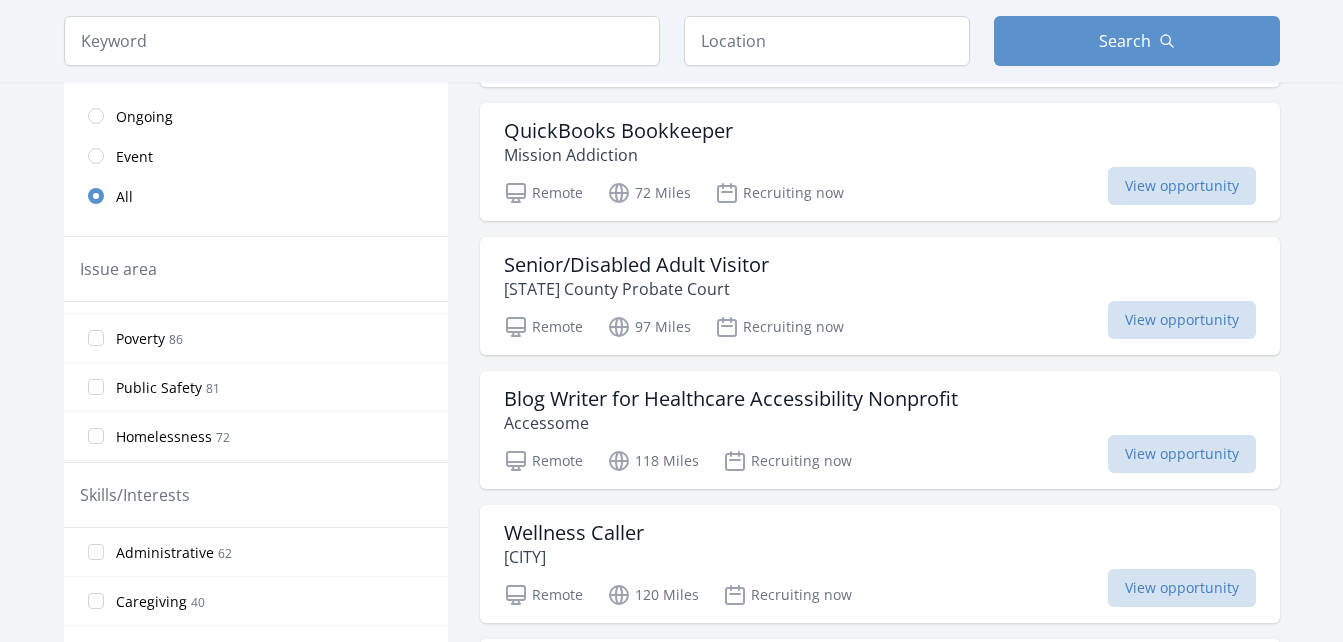 scroll, scrollTop: 1162, scrollLeft: 0, axis: vertical 